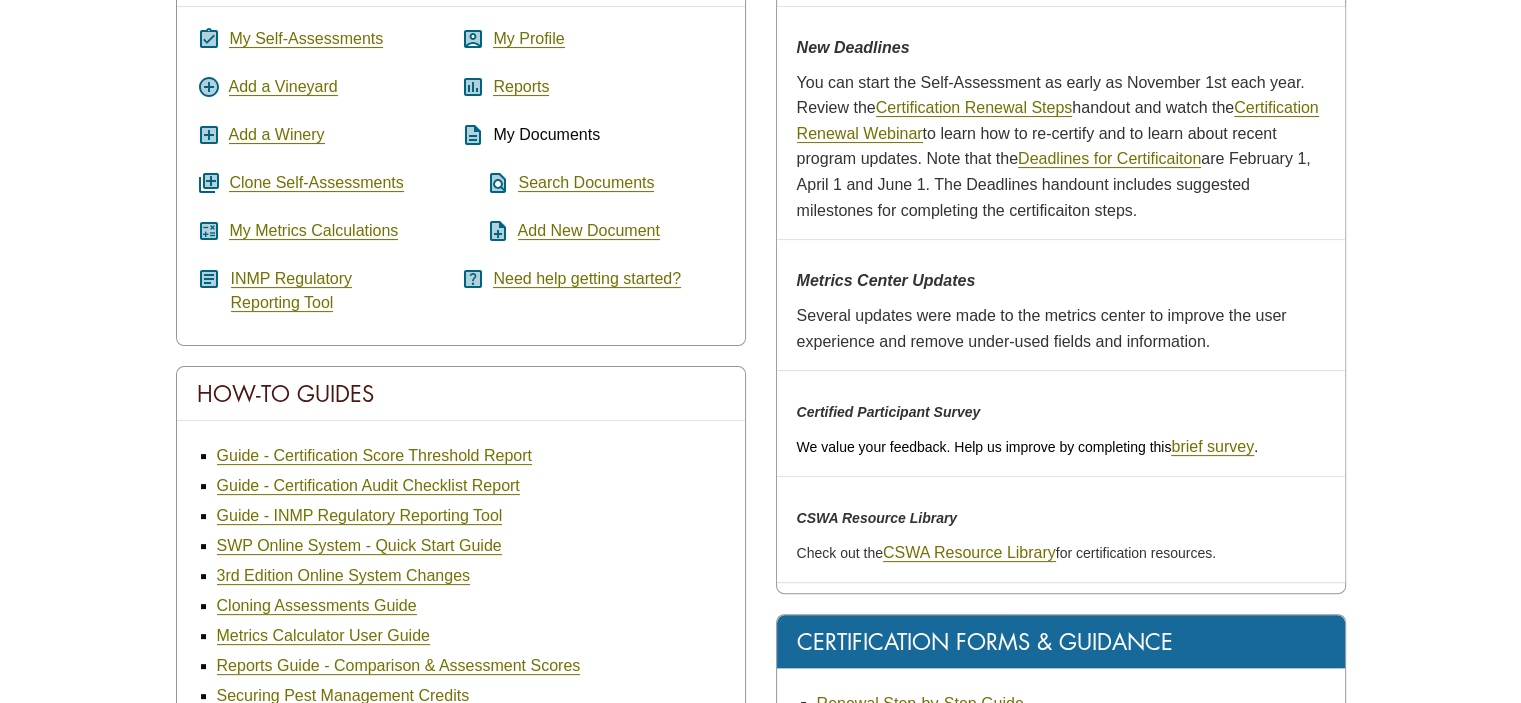 scroll, scrollTop: 0, scrollLeft: 0, axis: both 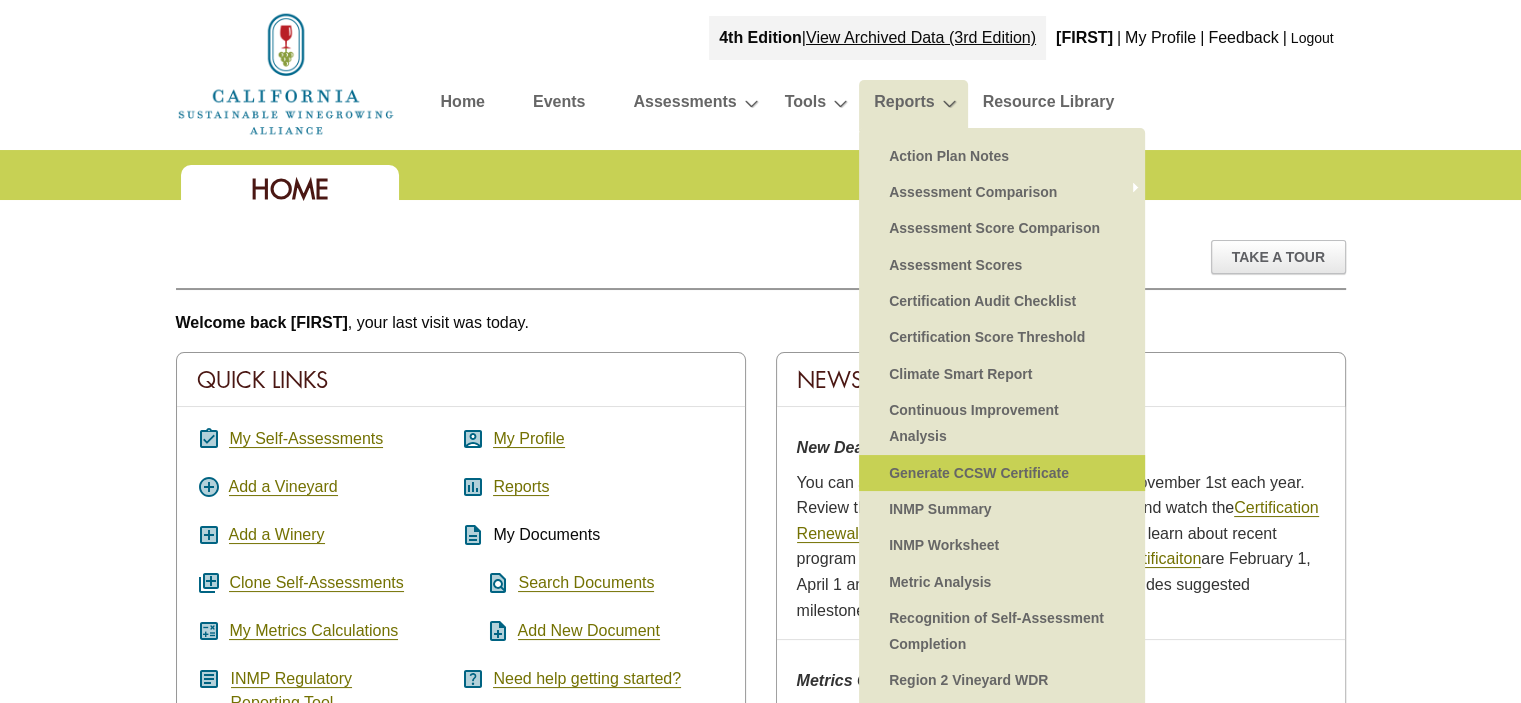 click on "Generate CCSW Certificate" at bounding box center (1002, 473) 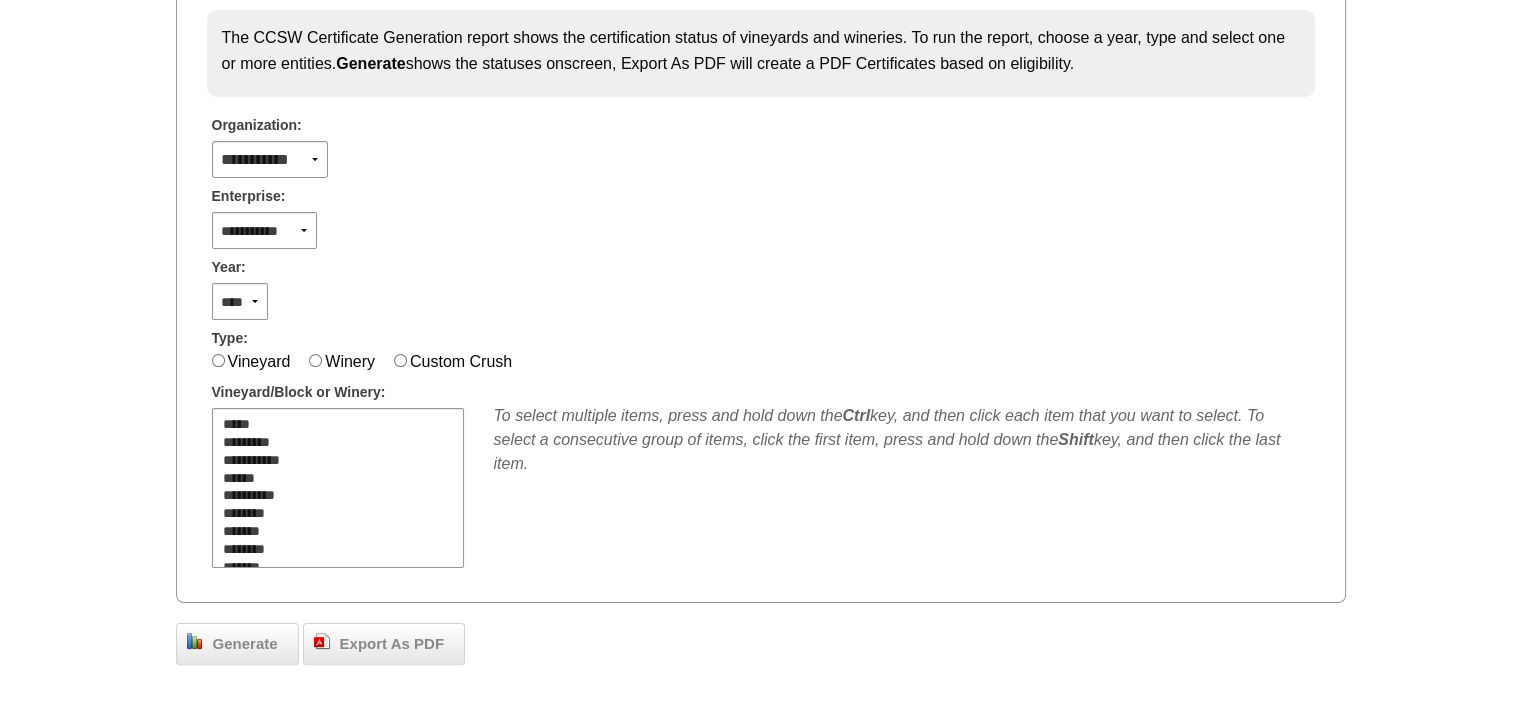 scroll, scrollTop: 400, scrollLeft: 0, axis: vertical 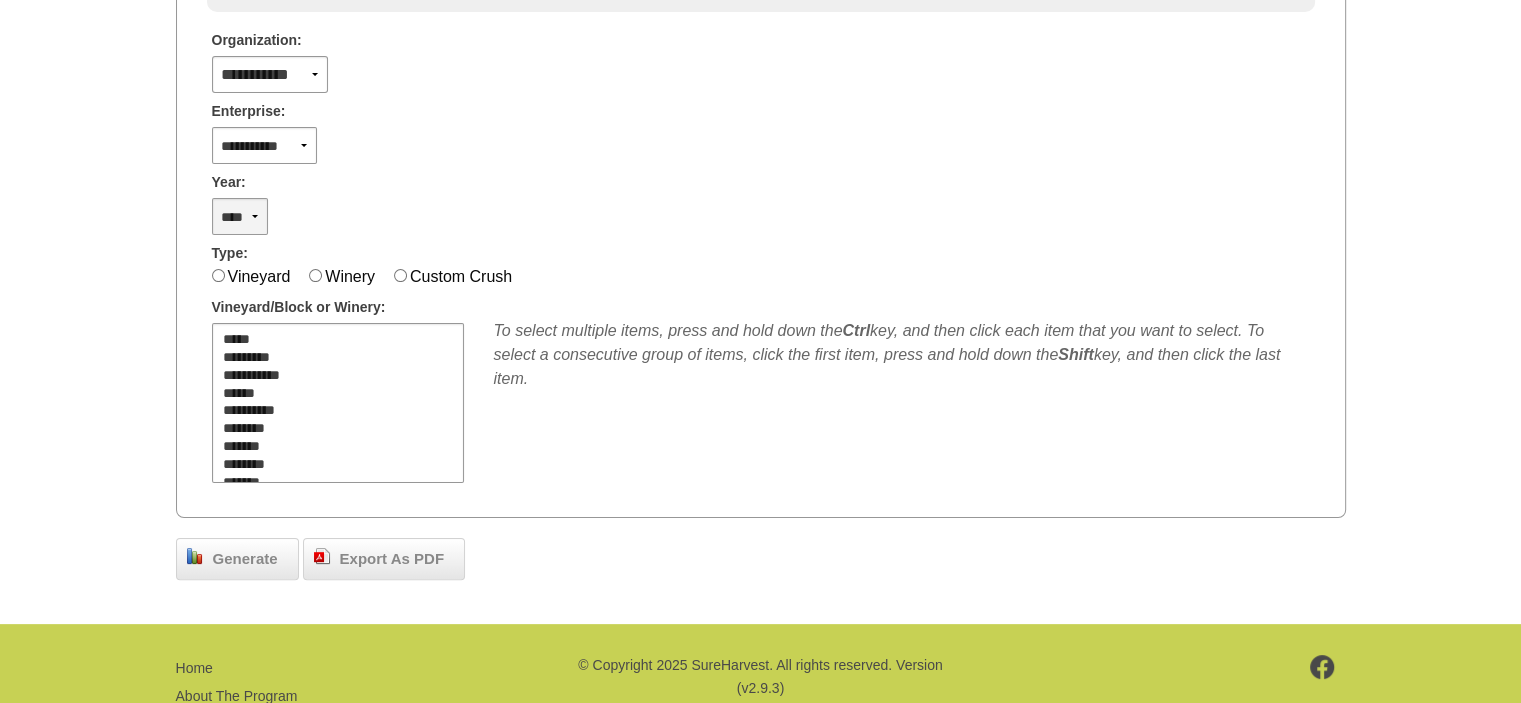 click on "****
****
****
****
****
****
****
****
****
****
****
****
****
****" at bounding box center [240, 216] 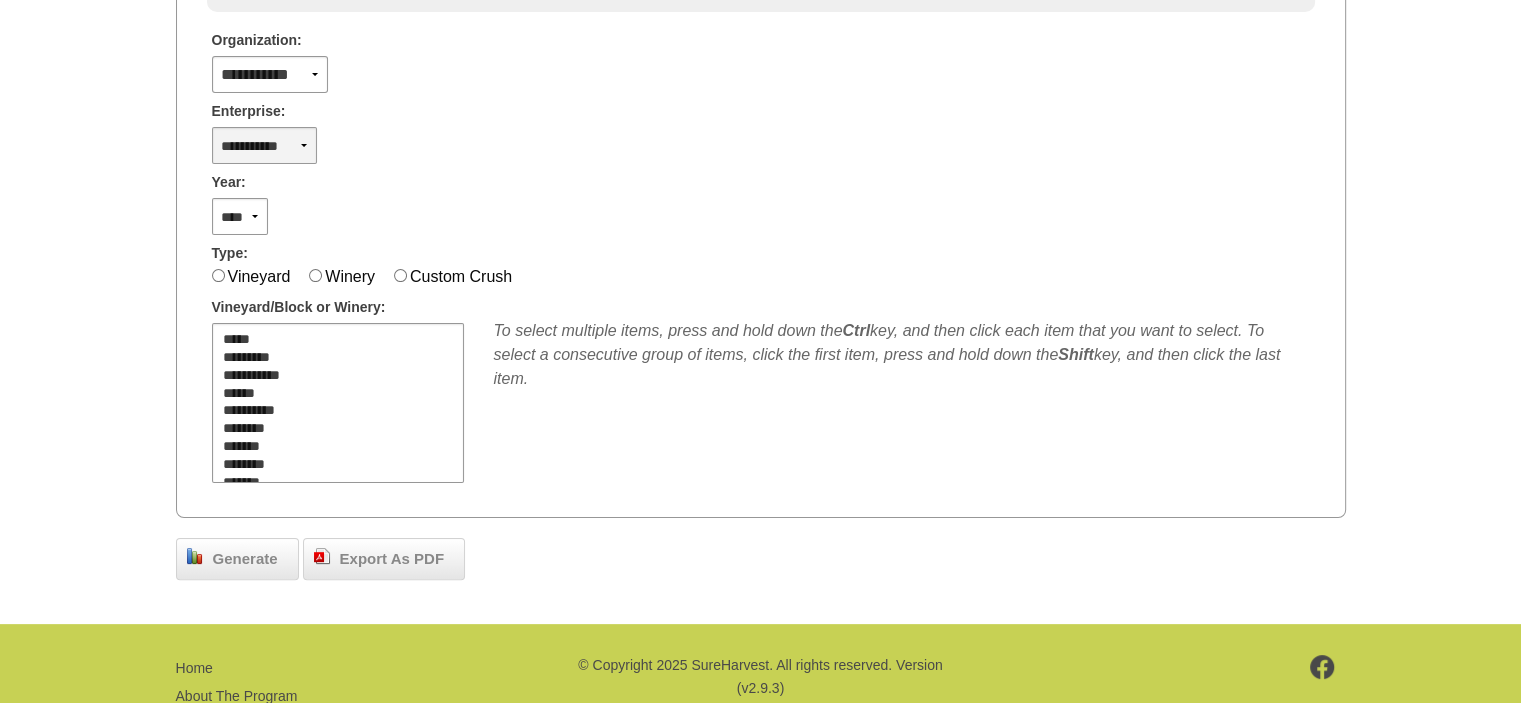 click on "**********" at bounding box center (265, 145) 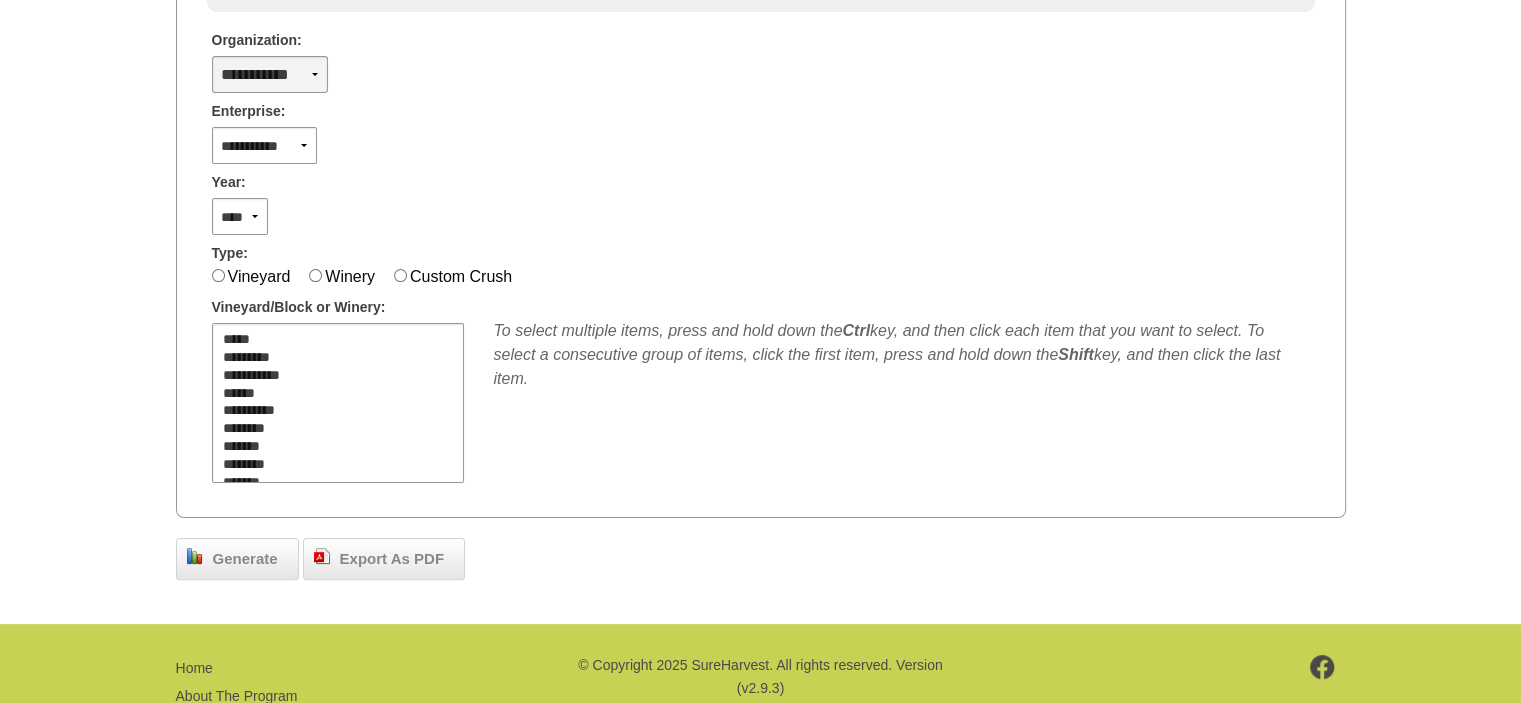 click on "**********" at bounding box center [270, 74] 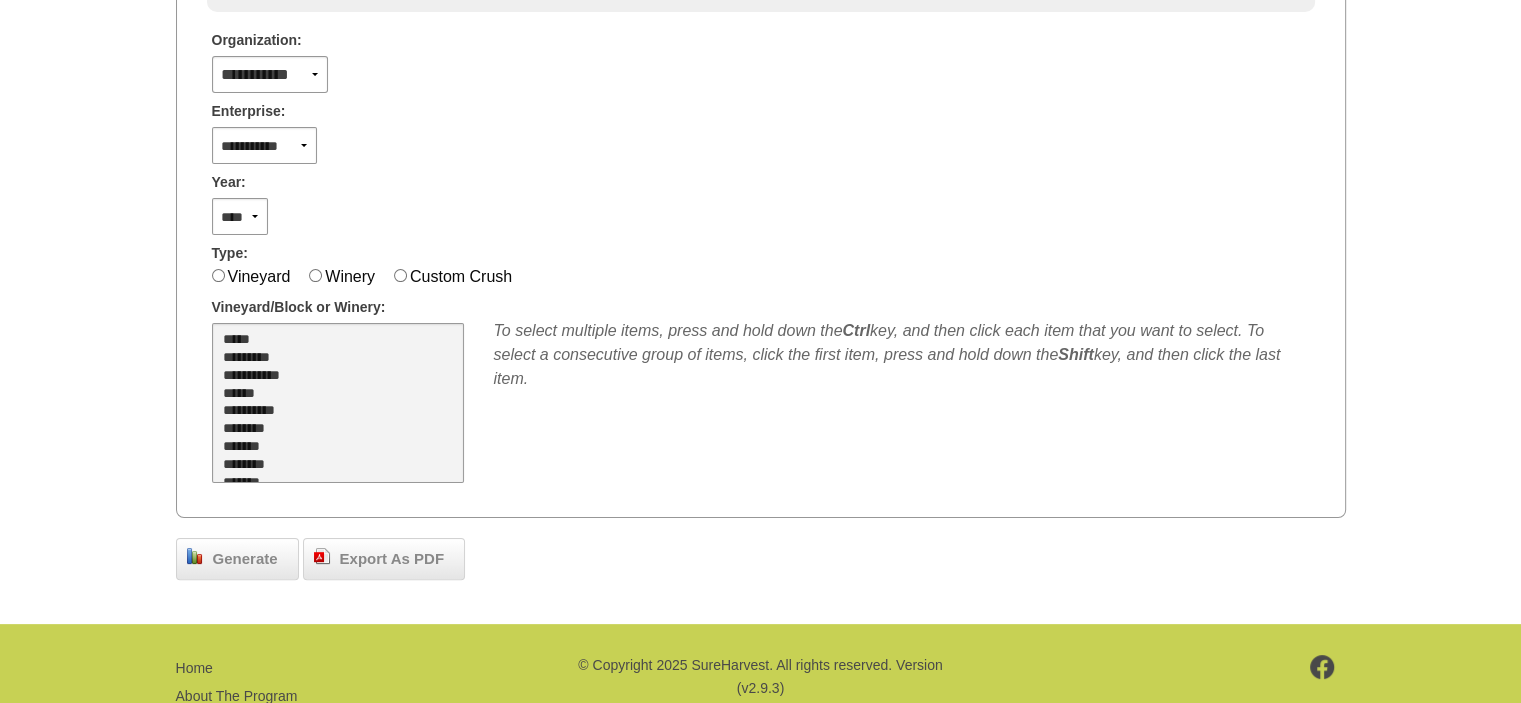 select on "**" 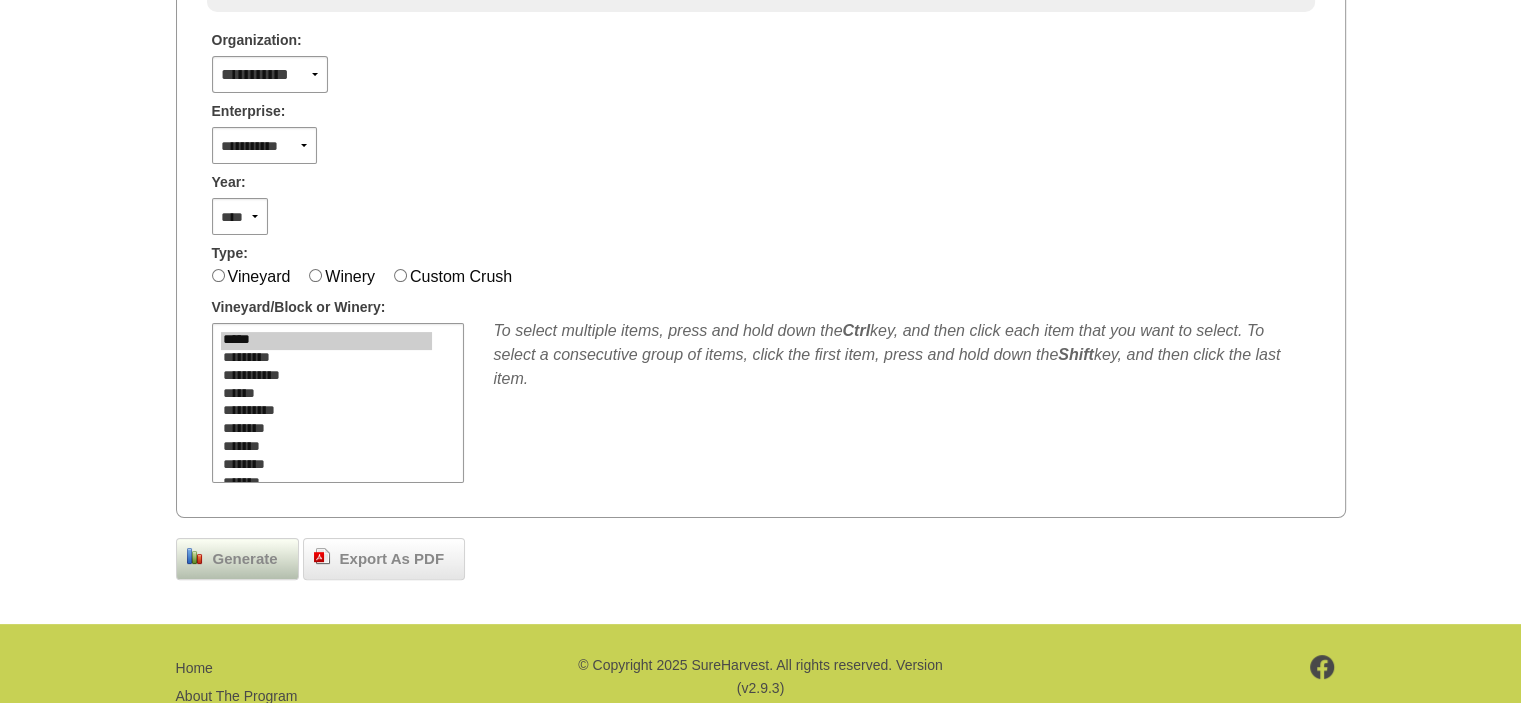 click on "Generate" at bounding box center (245, 559) 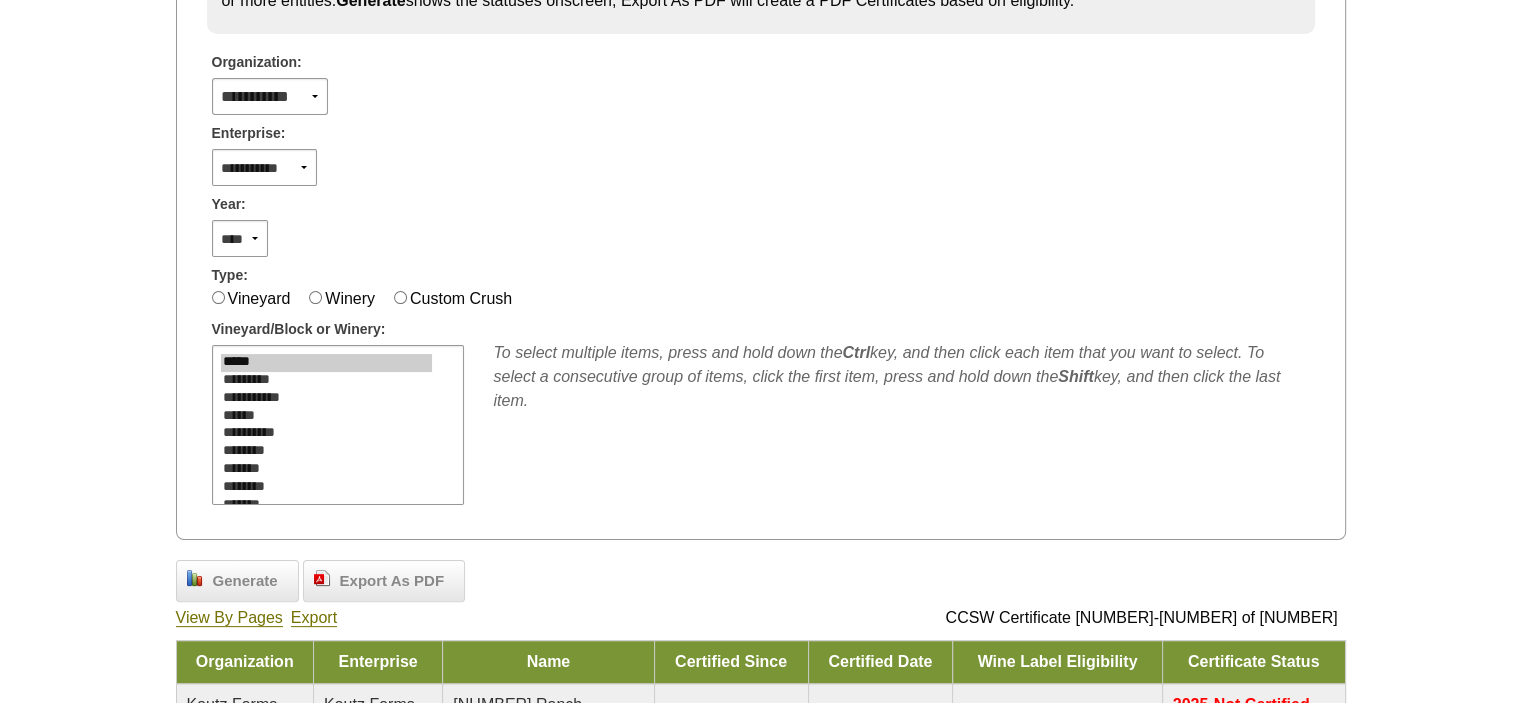 scroll, scrollTop: 343, scrollLeft: 0, axis: vertical 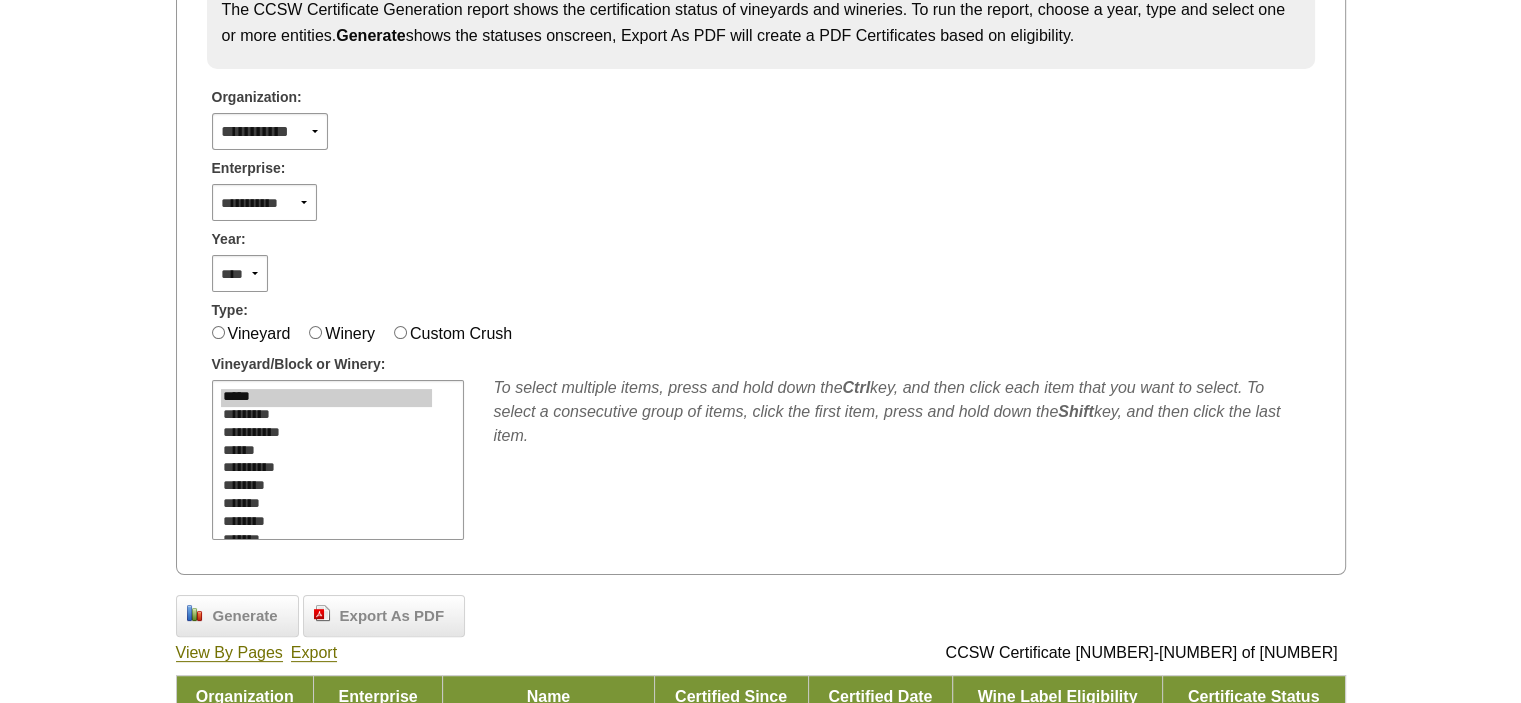click on "Winery" at bounding box center [350, 333] 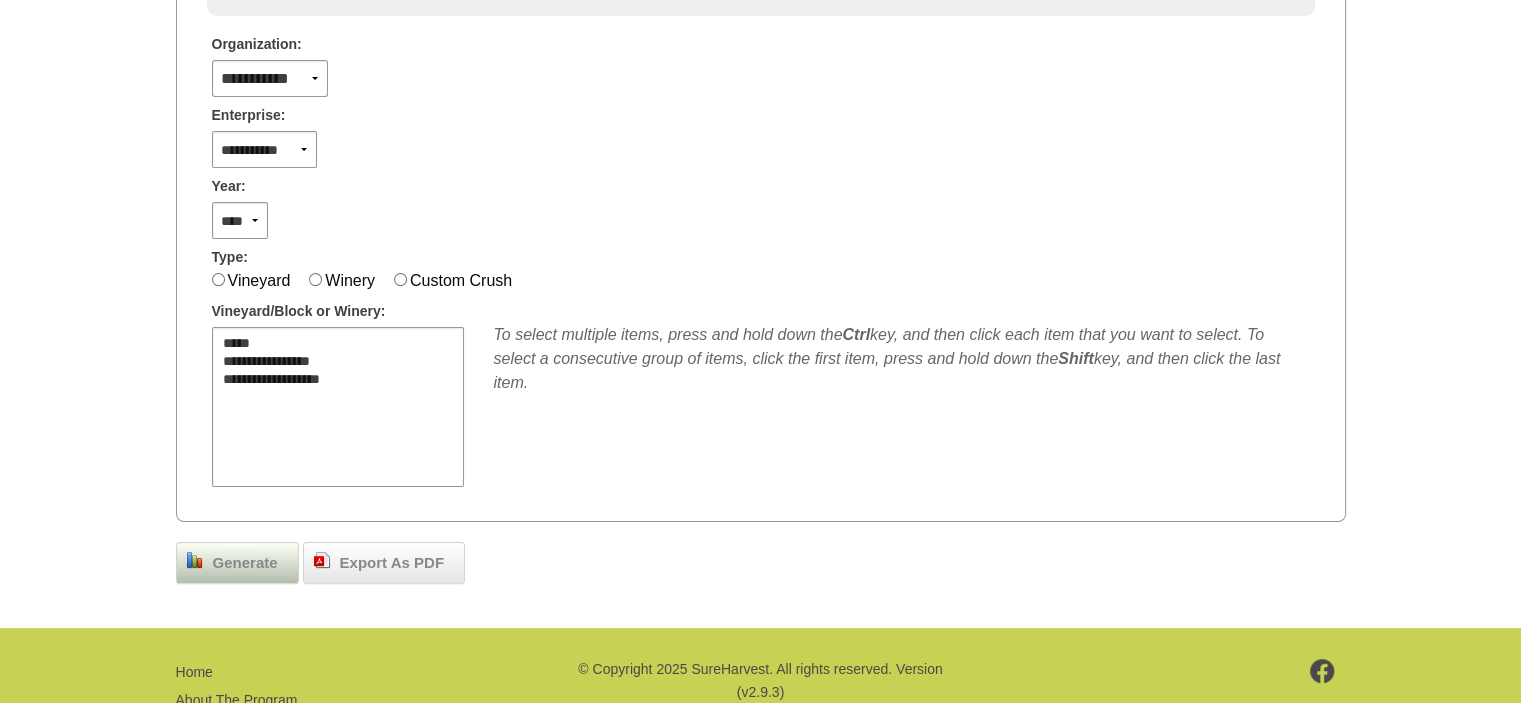 scroll, scrollTop: 443, scrollLeft: 0, axis: vertical 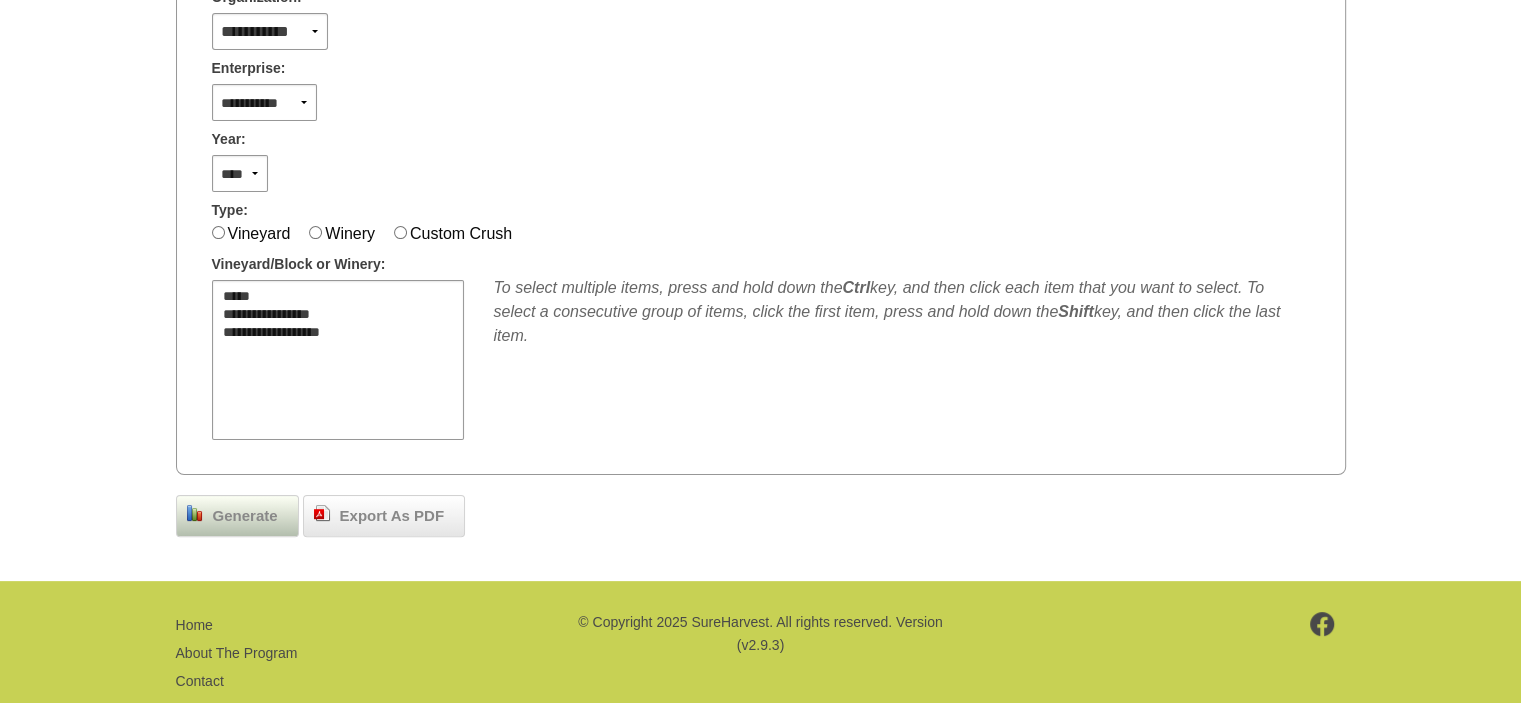 click on "Generate" at bounding box center (245, 516) 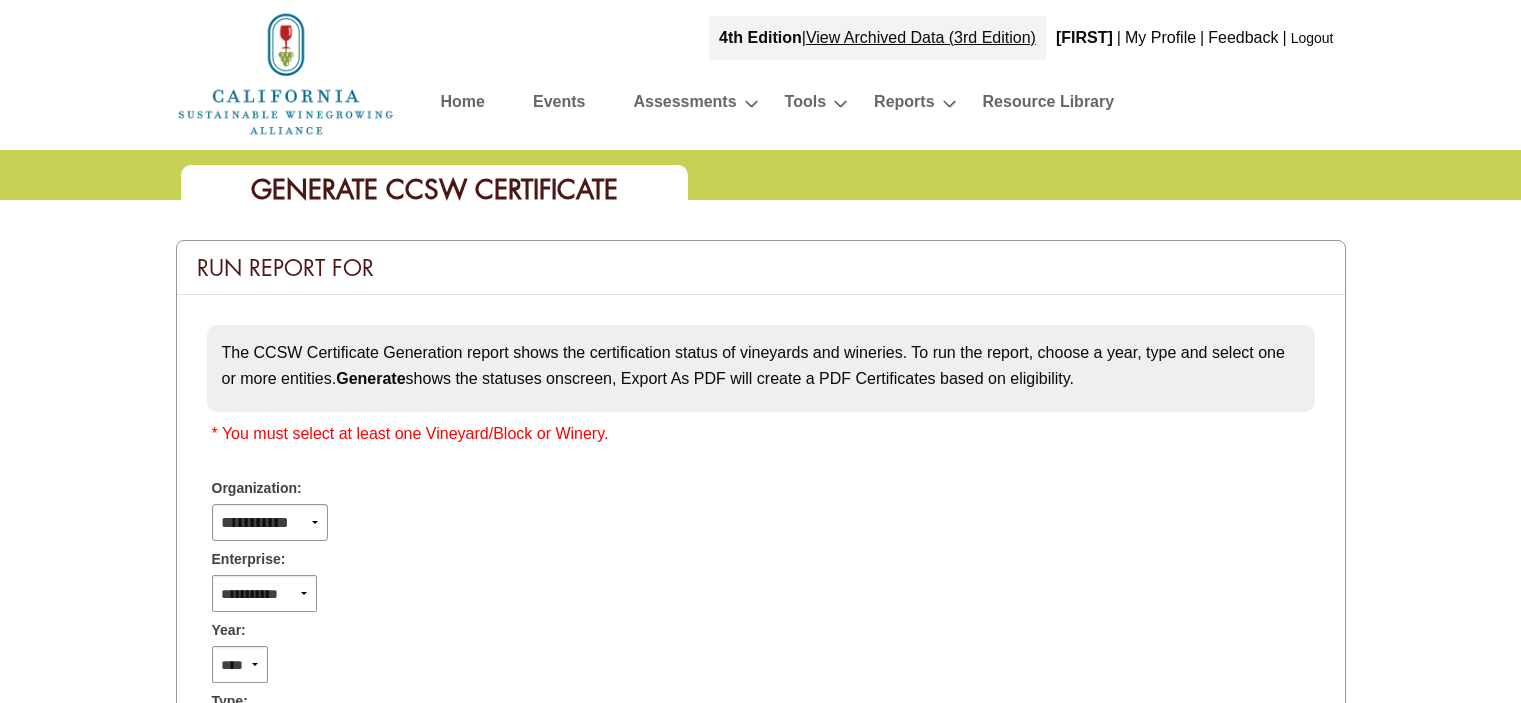 scroll, scrollTop: 443, scrollLeft: 0, axis: vertical 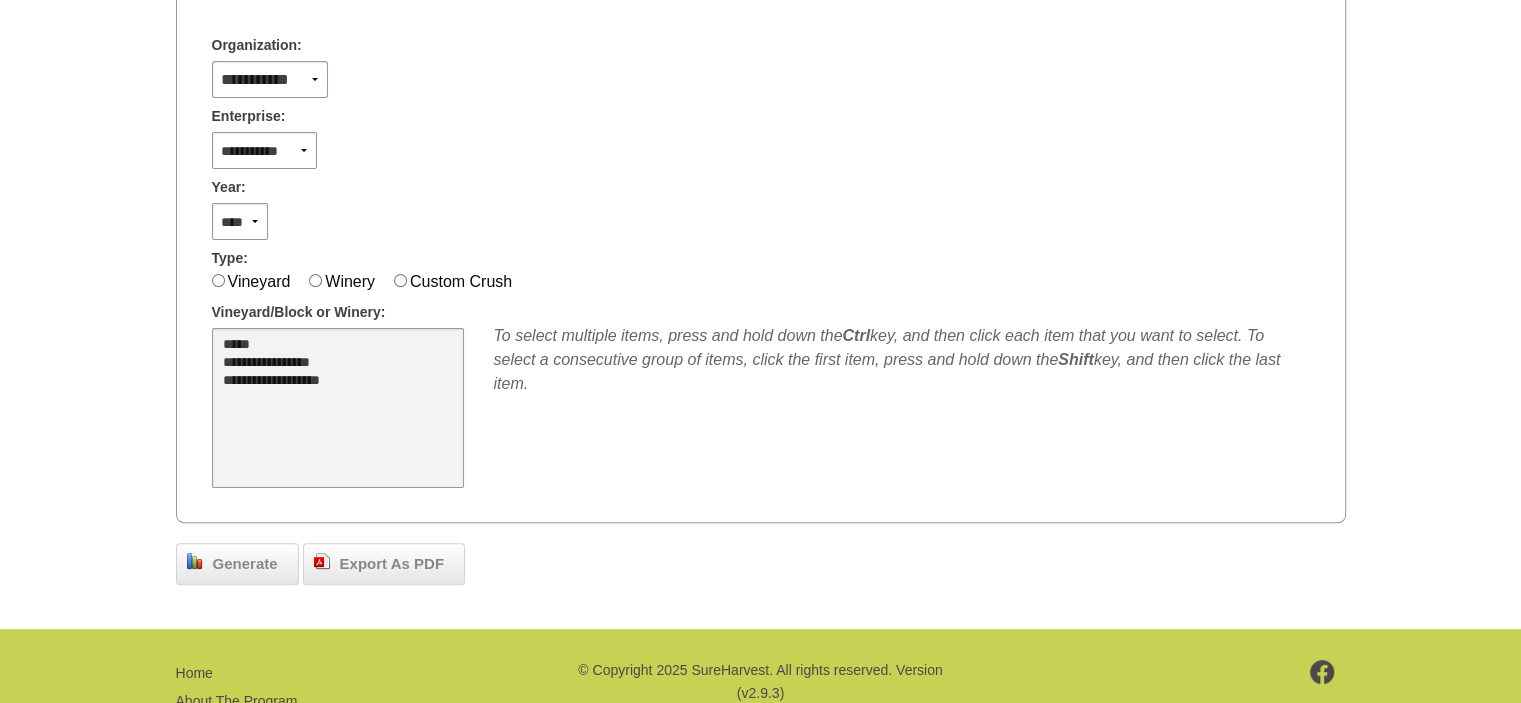 select on "**" 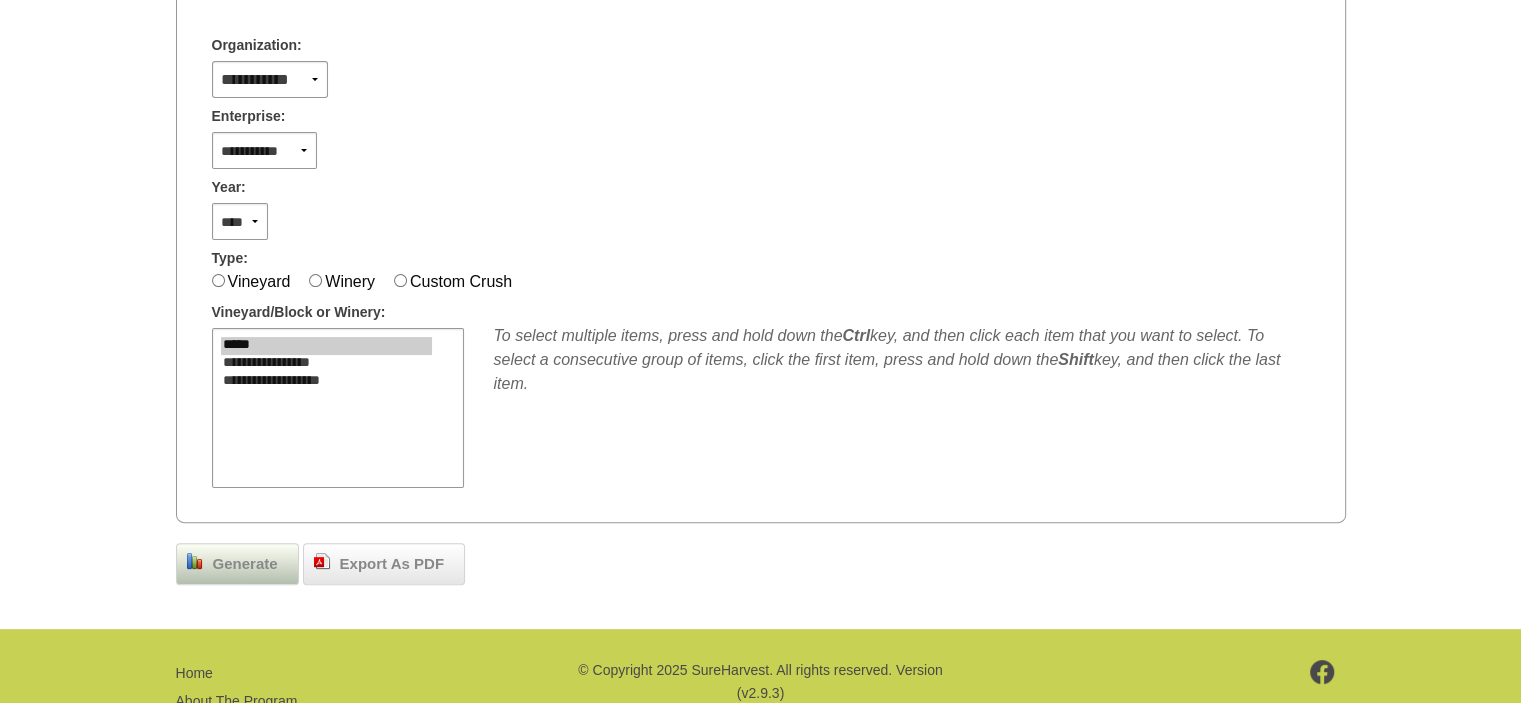 click on "Generate" at bounding box center [237, 564] 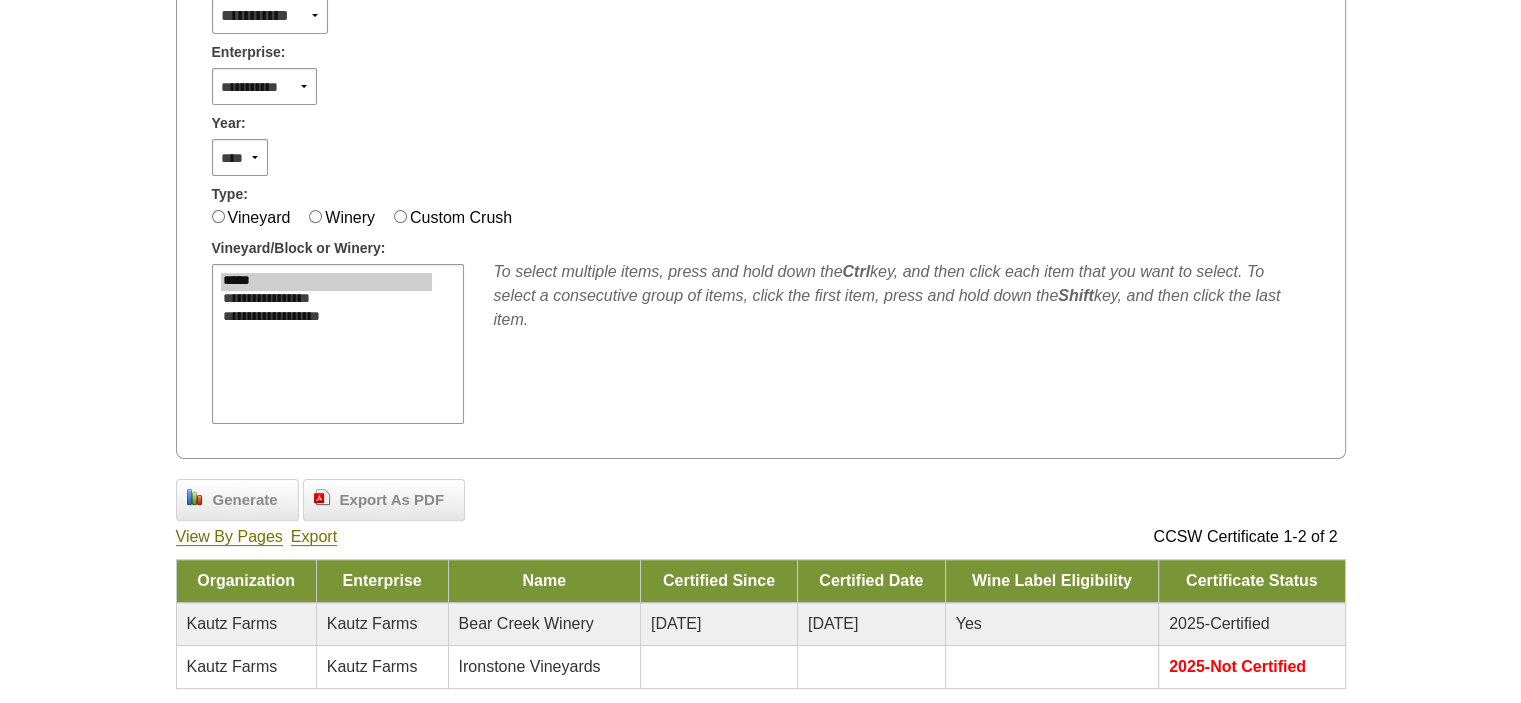 scroll, scrollTop: 446, scrollLeft: 0, axis: vertical 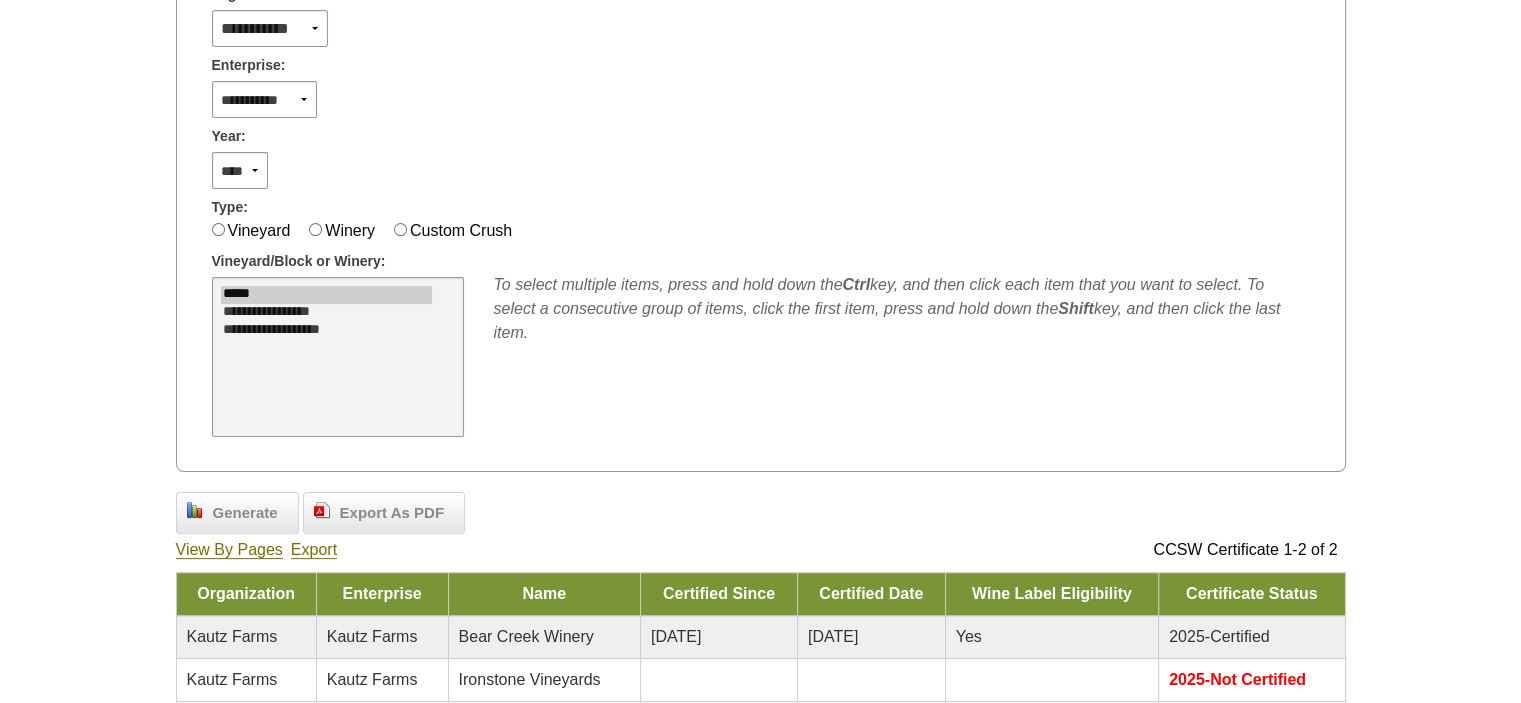 select on "****" 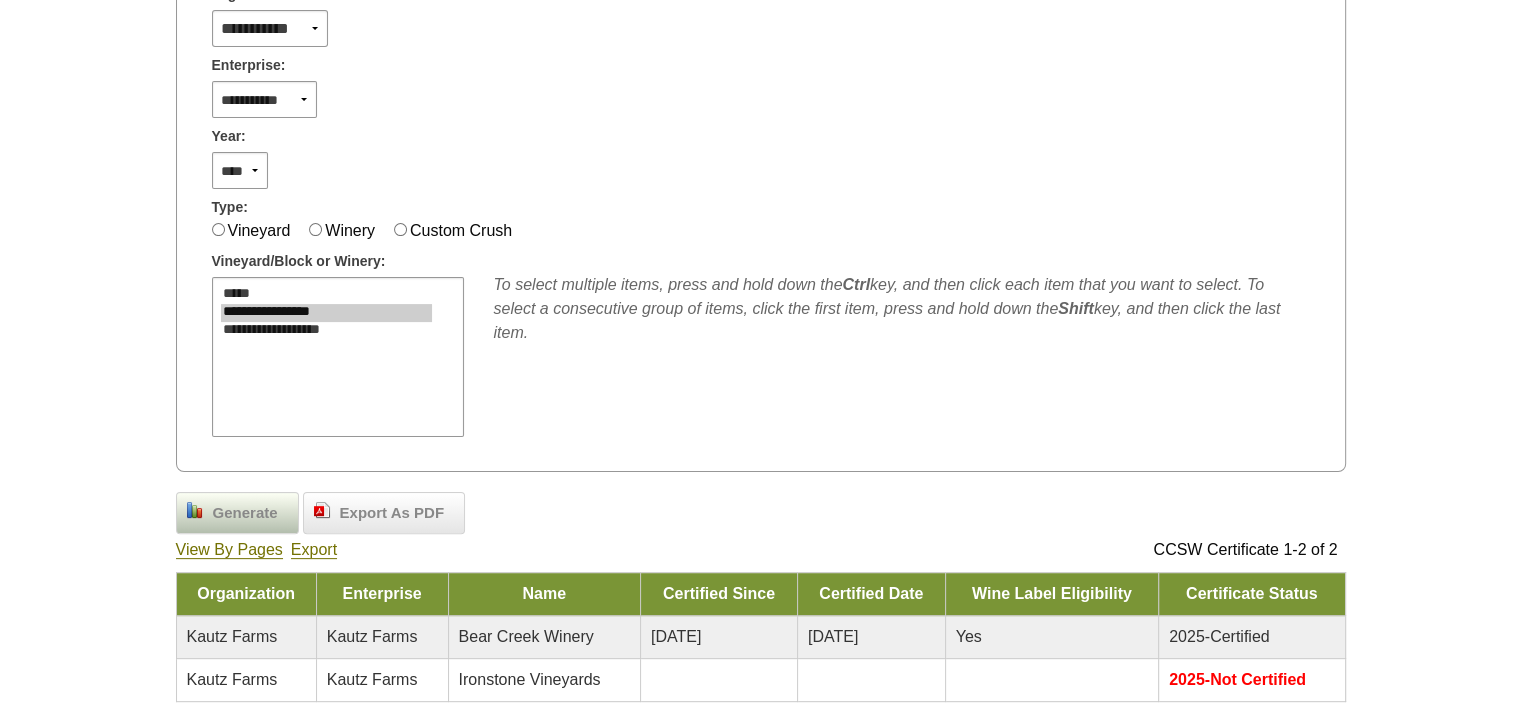 click on "Generate" at bounding box center [245, 513] 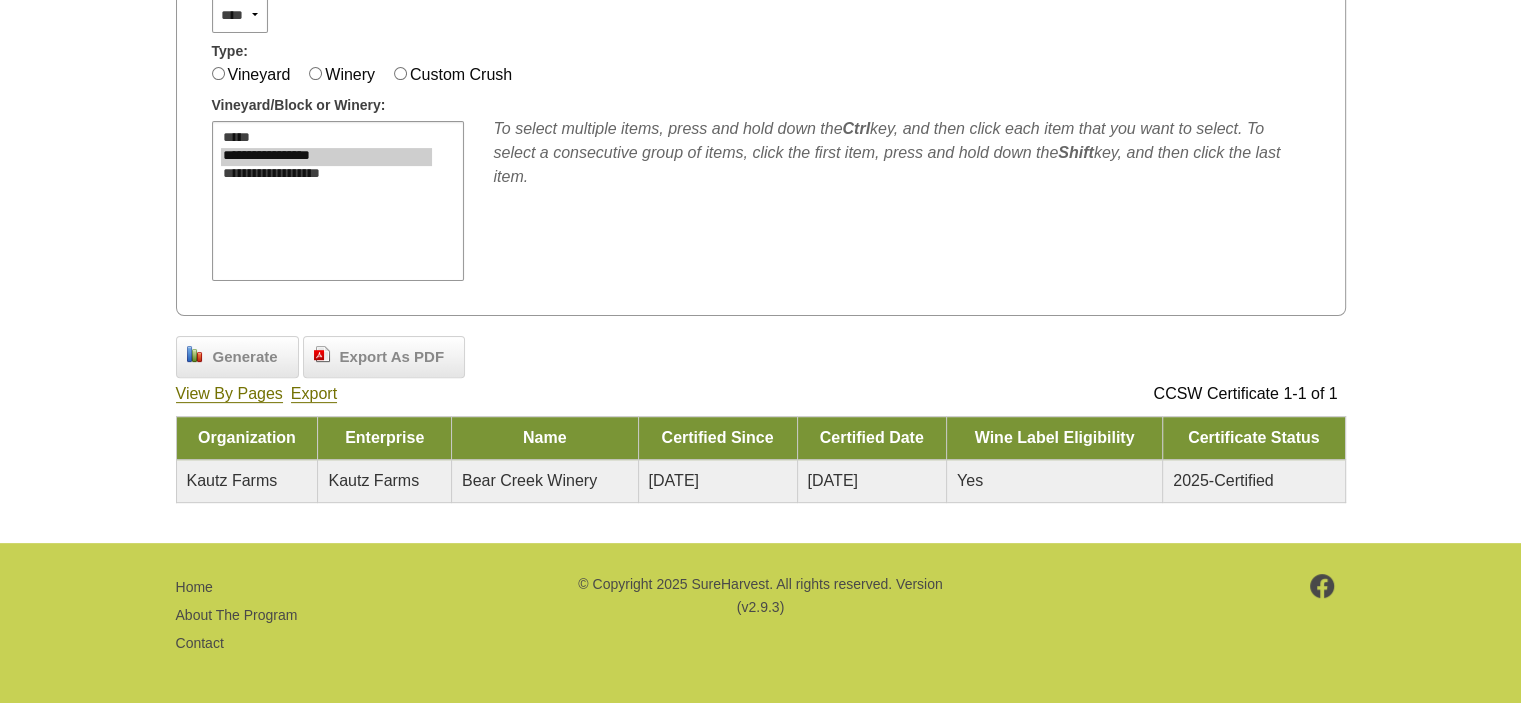scroll, scrollTop: 603, scrollLeft: 0, axis: vertical 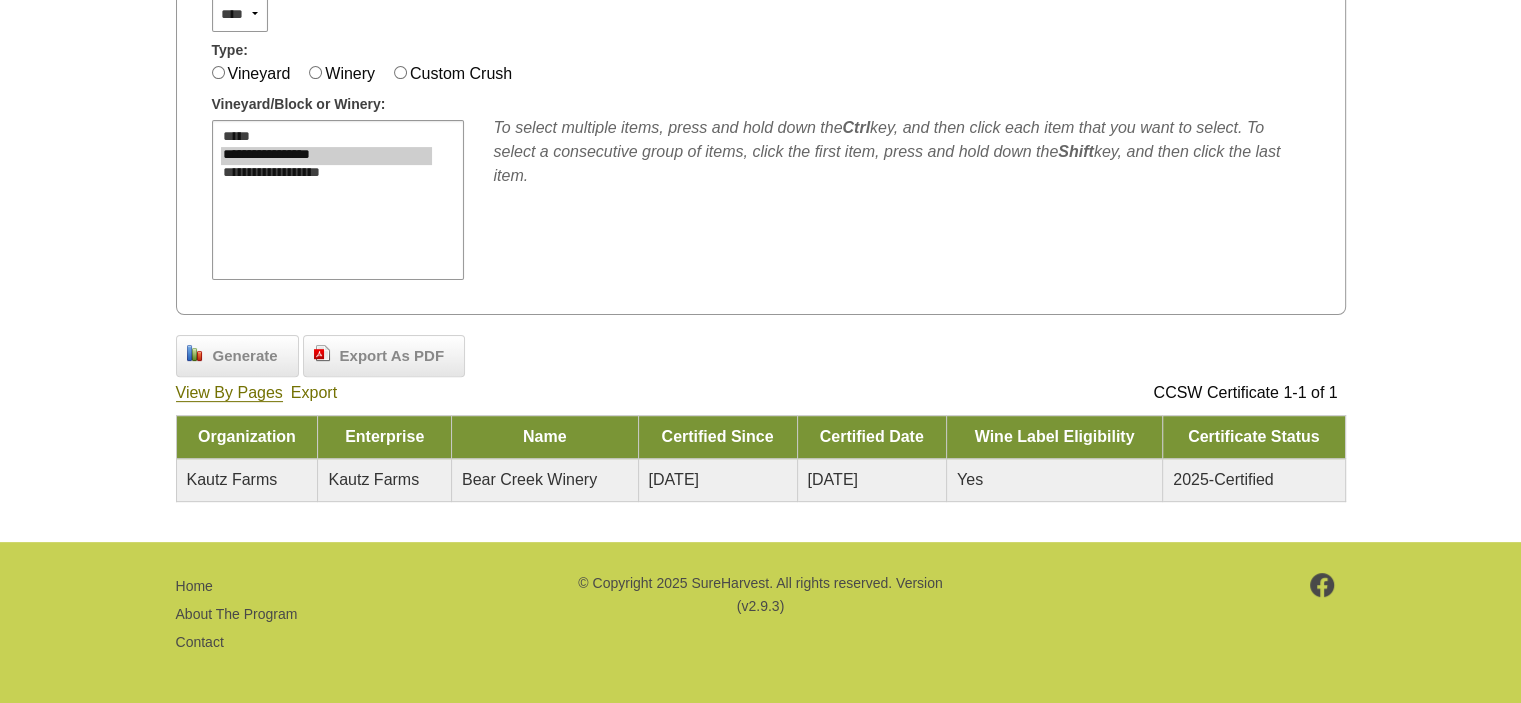 click on "Export" at bounding box center [314, 393] 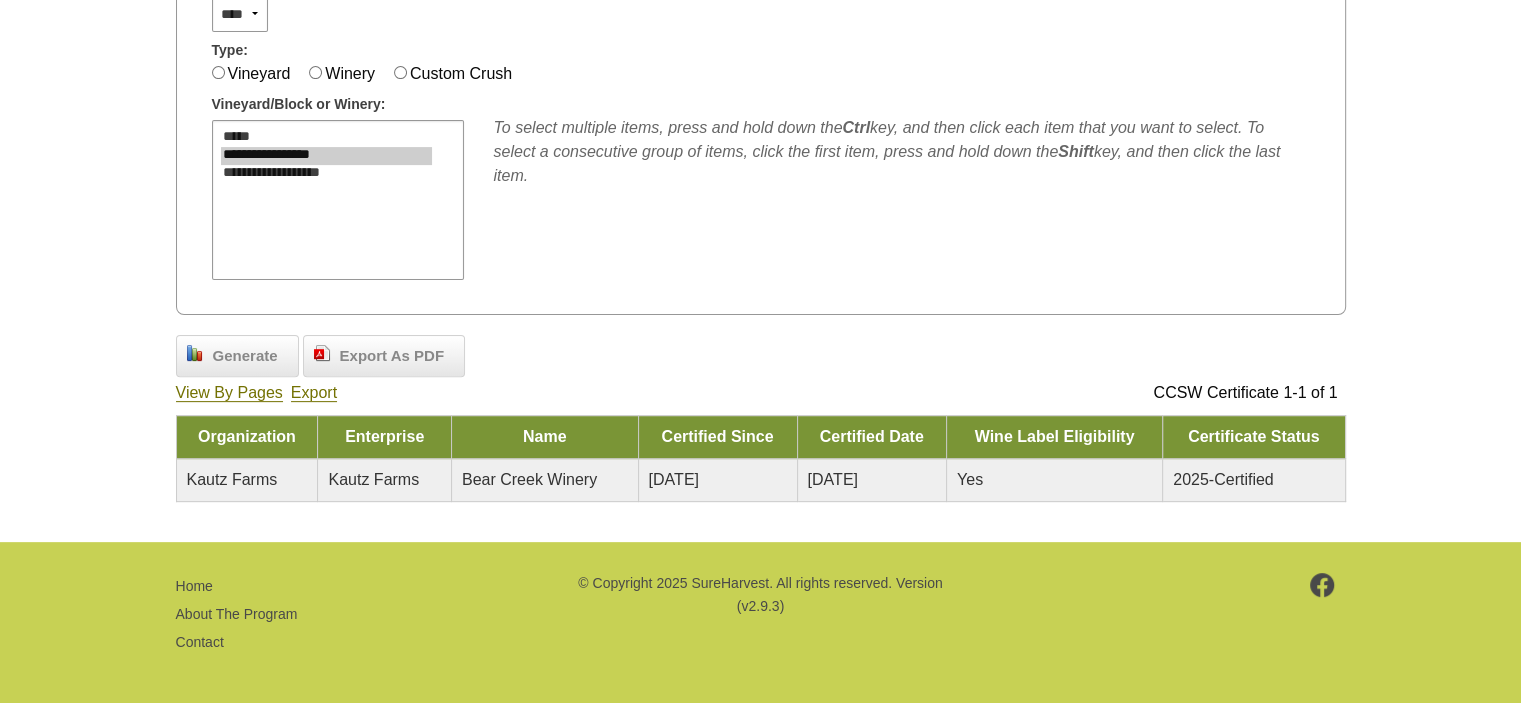 click on "Kautz Farms" at bounding box center [232, 479] 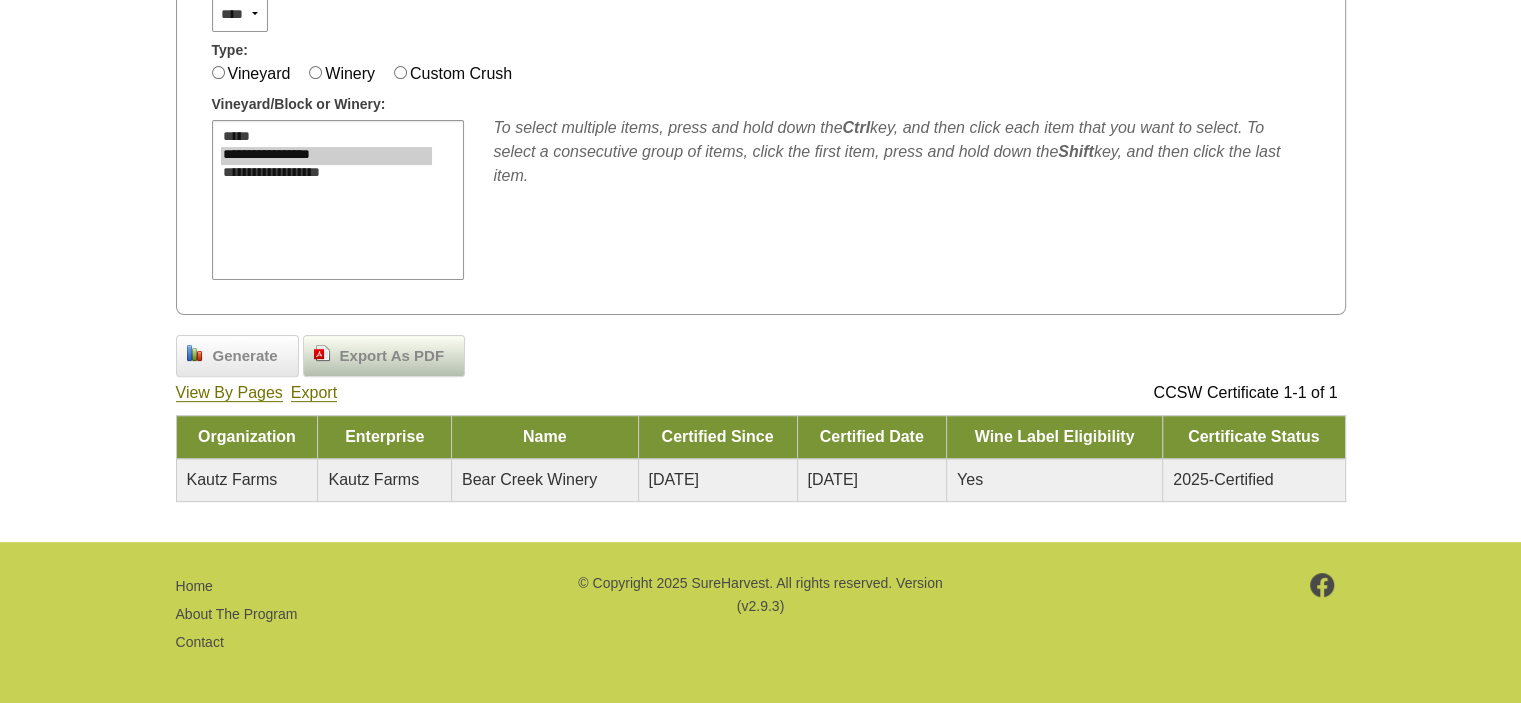 click on "Export As PDF" at bounding box center (392, 356) 